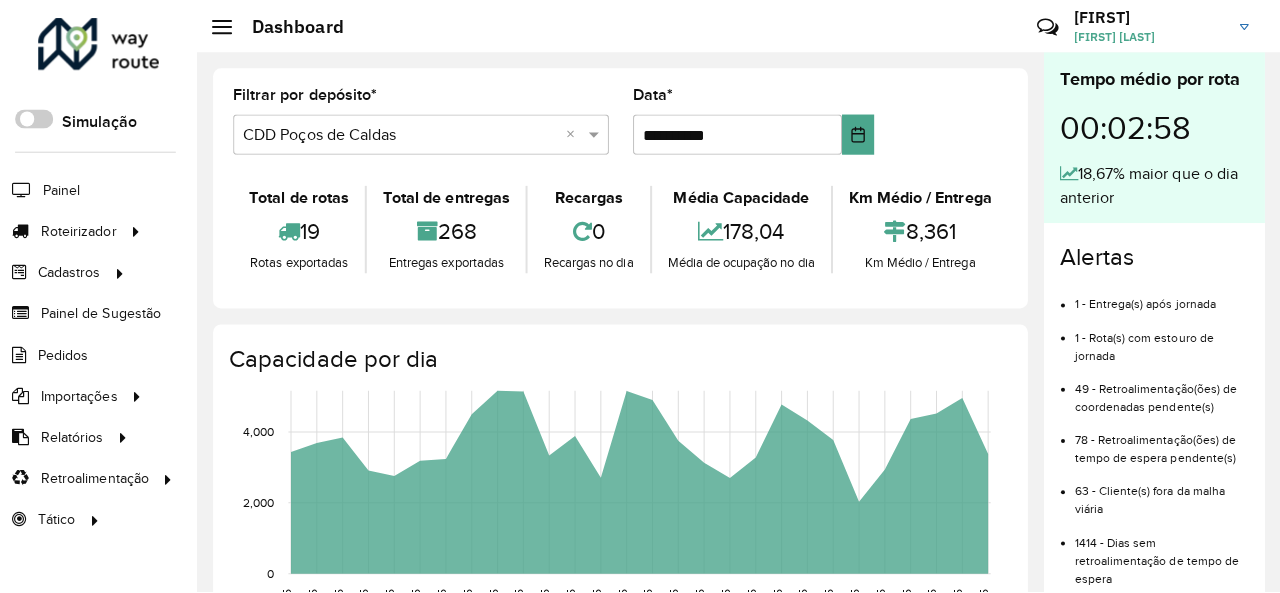 scroll, scrollTop: 0, scrollLeft: 0, axis: both 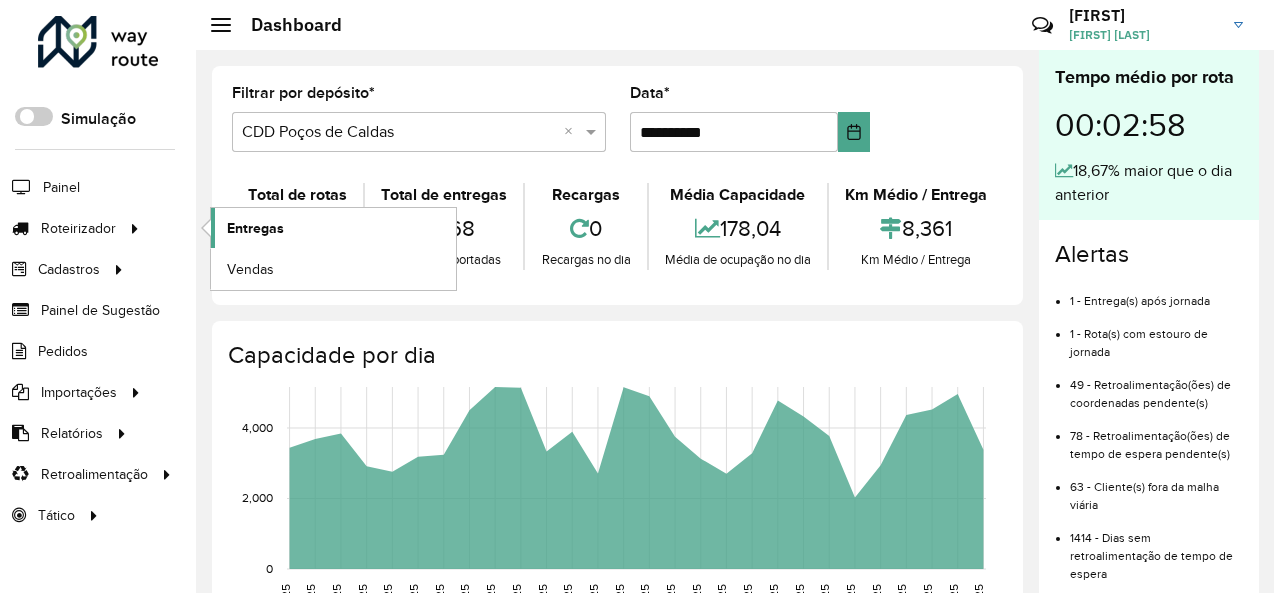 click on "Entregas" 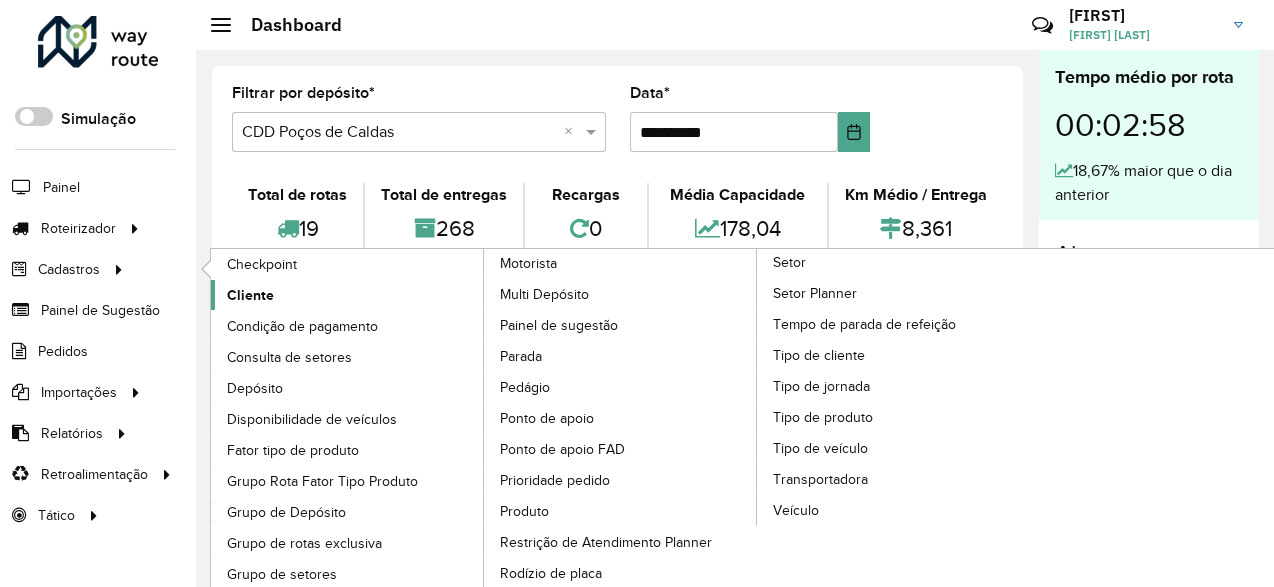 click on "Cliente" 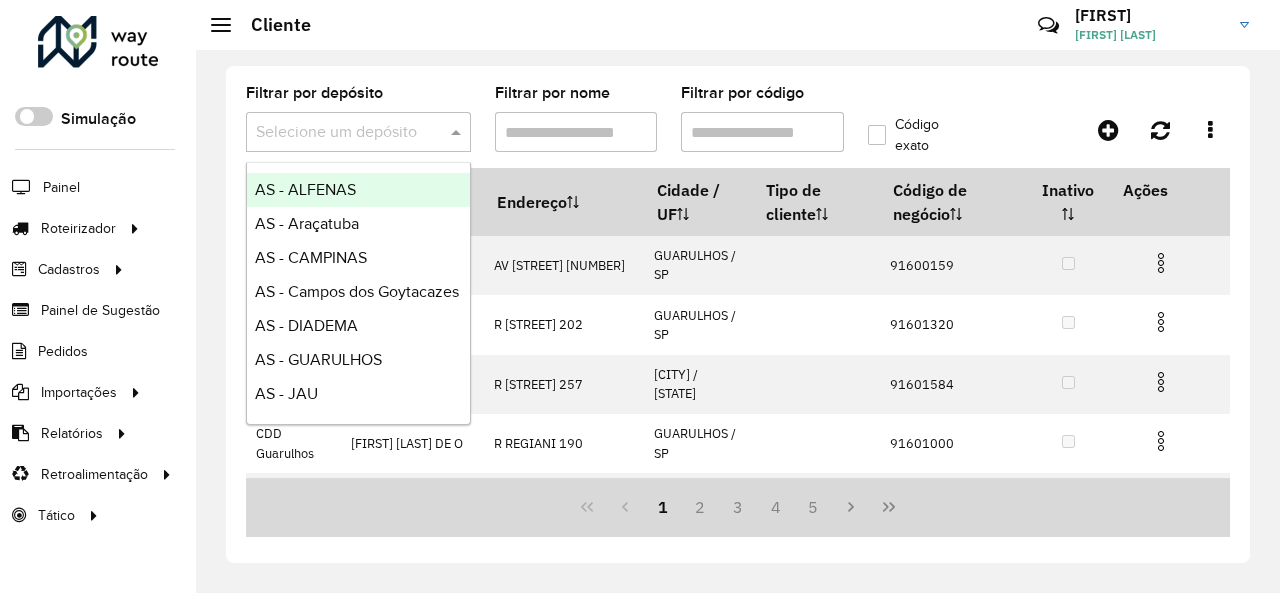 click at bounding box center (458, 132) 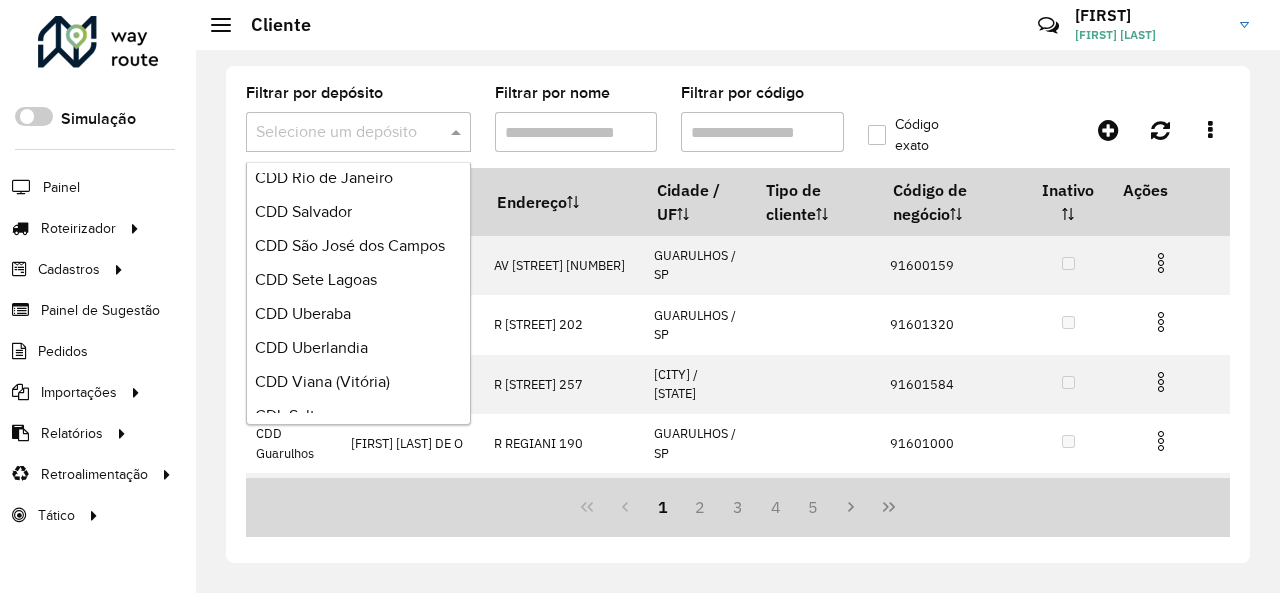 scroll, scrollTop: 1120, scrollLeft: 0, axis: vertical 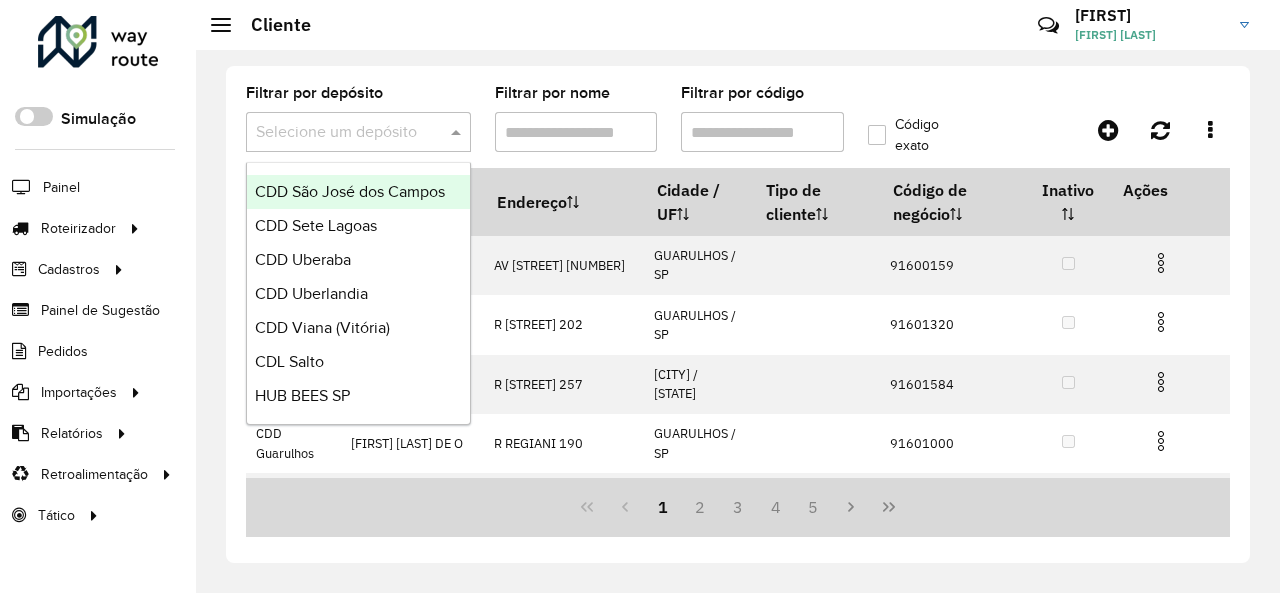 click on "CDD São José dos Campos" at bounding box center (350, 191) 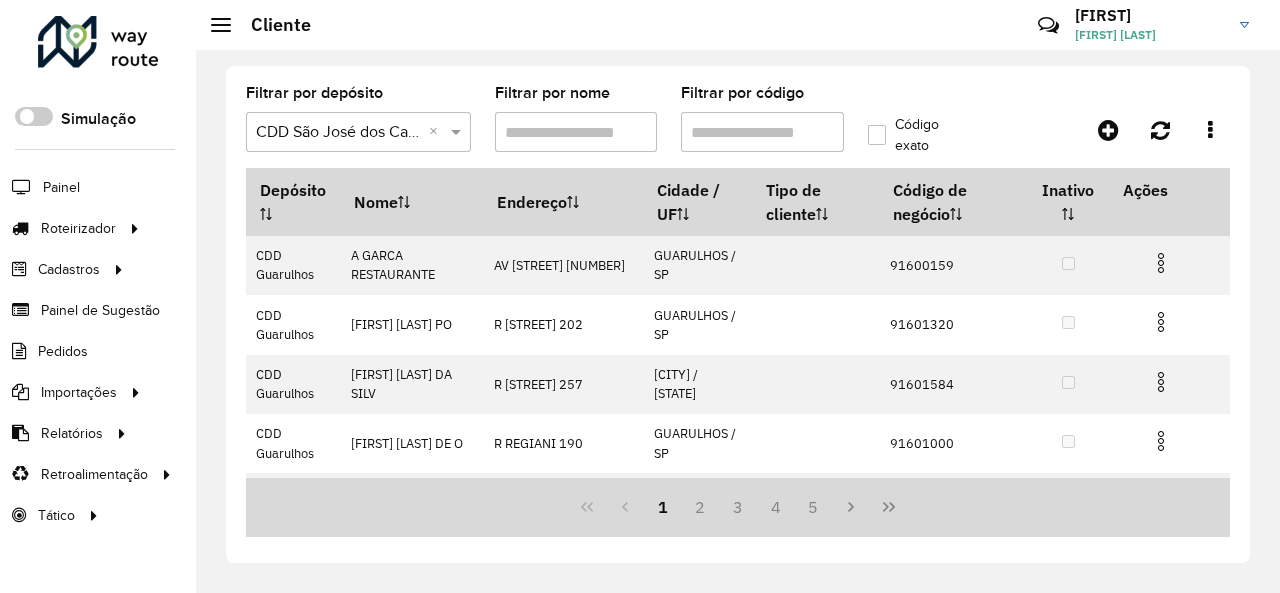 click on "Filtrar por código" at bounding box center (762, 132) 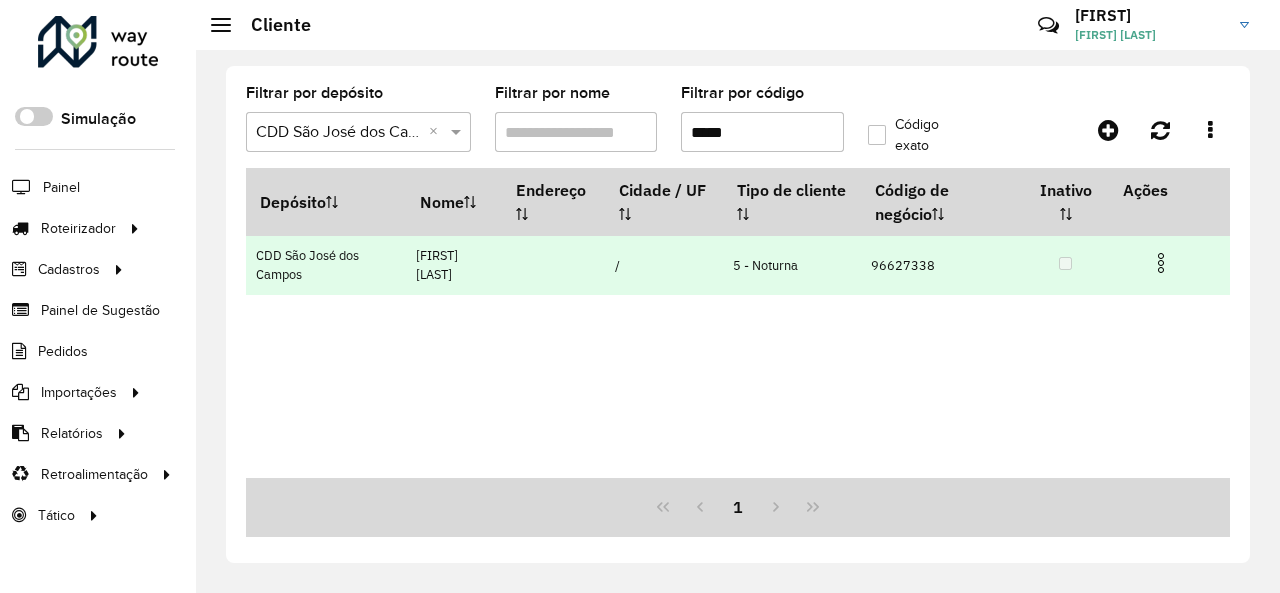 type on "*****" 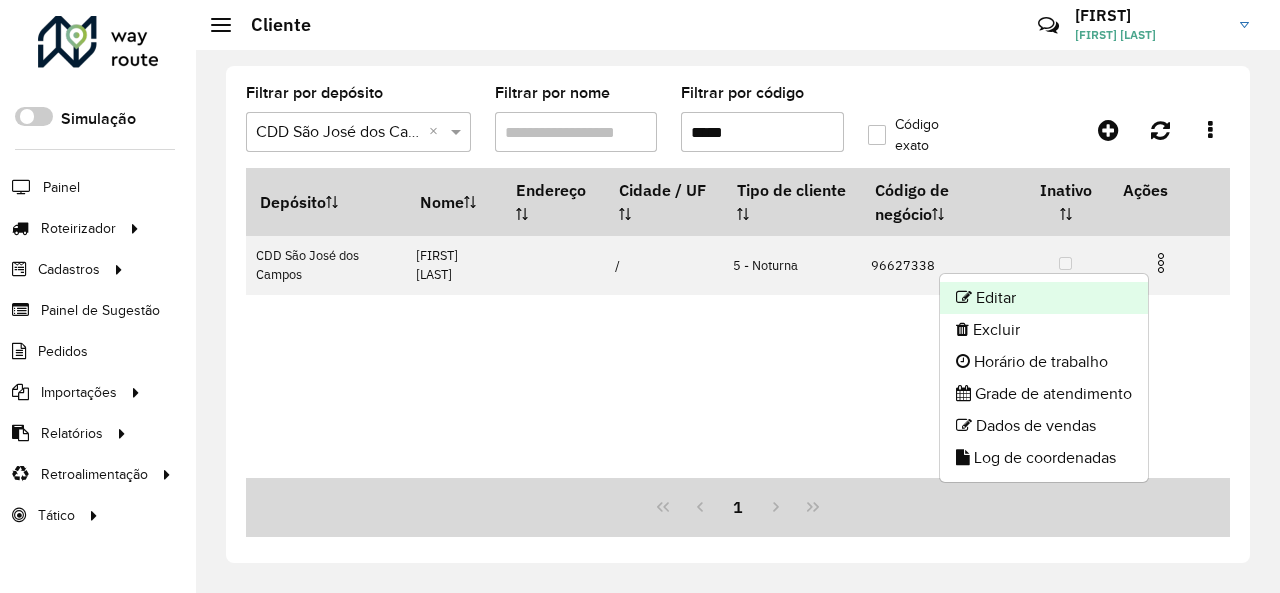 click on "Editar" 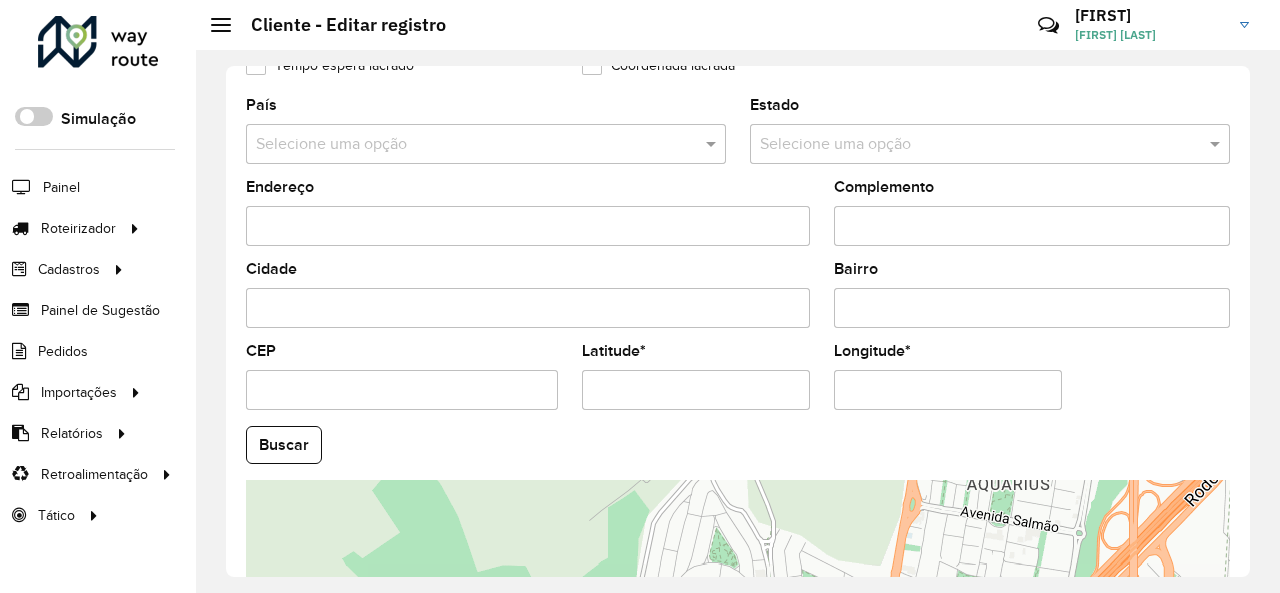 scroll, scrollTop: 800, scrollLeft: 0, axis: vertical 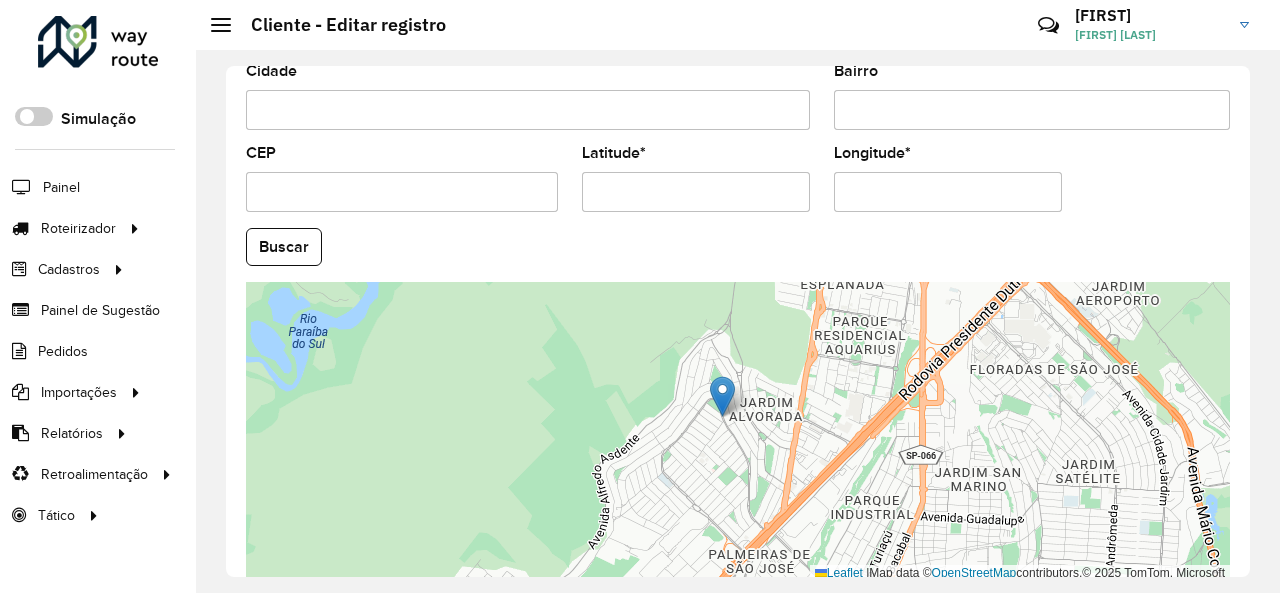 drag, startPoint x: 672, startPoint y: 379, endPoint x: 602, endPoint y: 333, distance: 83.761566 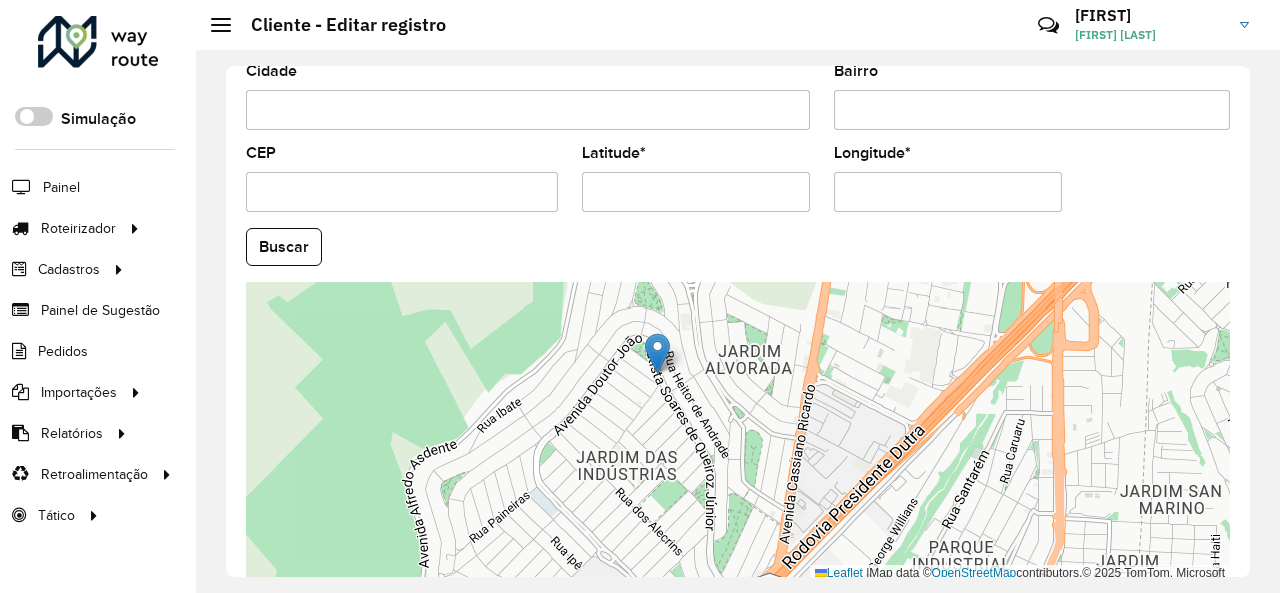 drag, startPoint x: 704, startPoint y: 365, endPoint x: 732, endPoint y: 353, distance: 30.463093 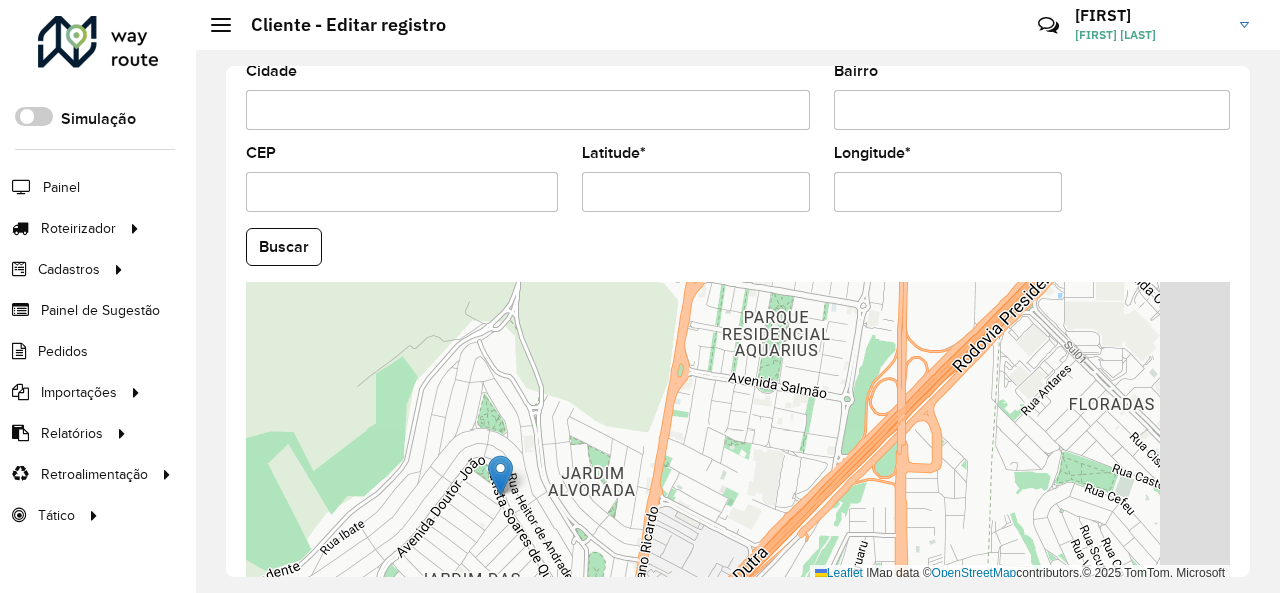 drag, startPoint x: 708, startPoint y: 405, endPoint x: 550, endPoint y: 529, distance: 200.8482 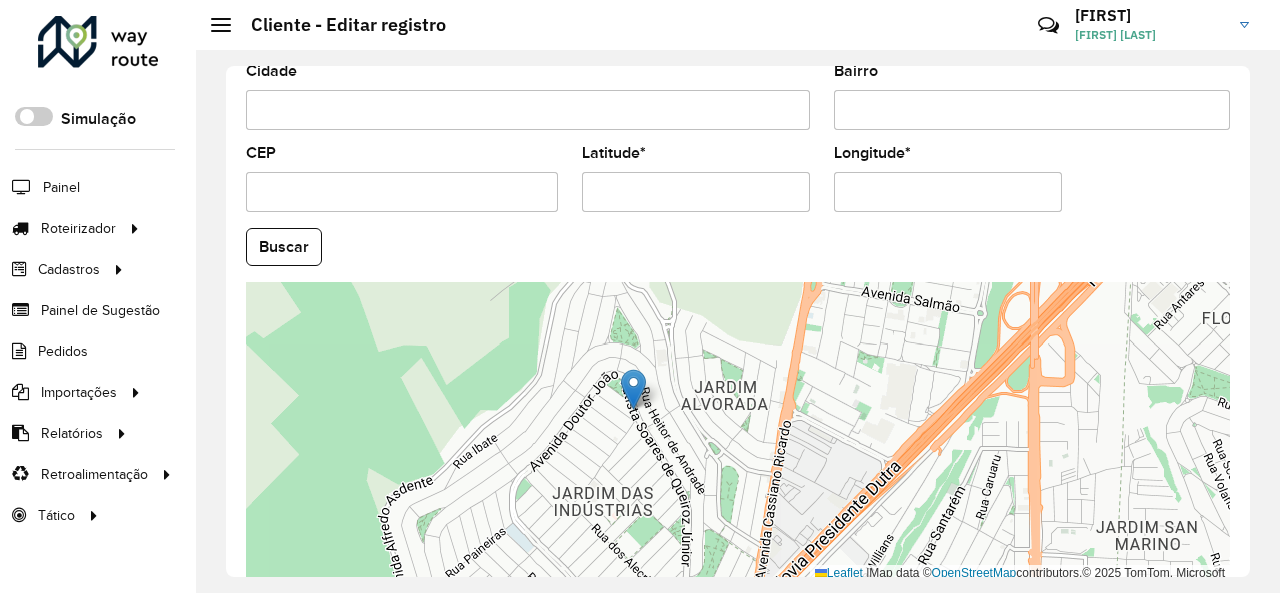 drag, startPoint x: 616, startPoint y: 413, endPoint x: 750, endPoint y: 325, distance: 160.3122 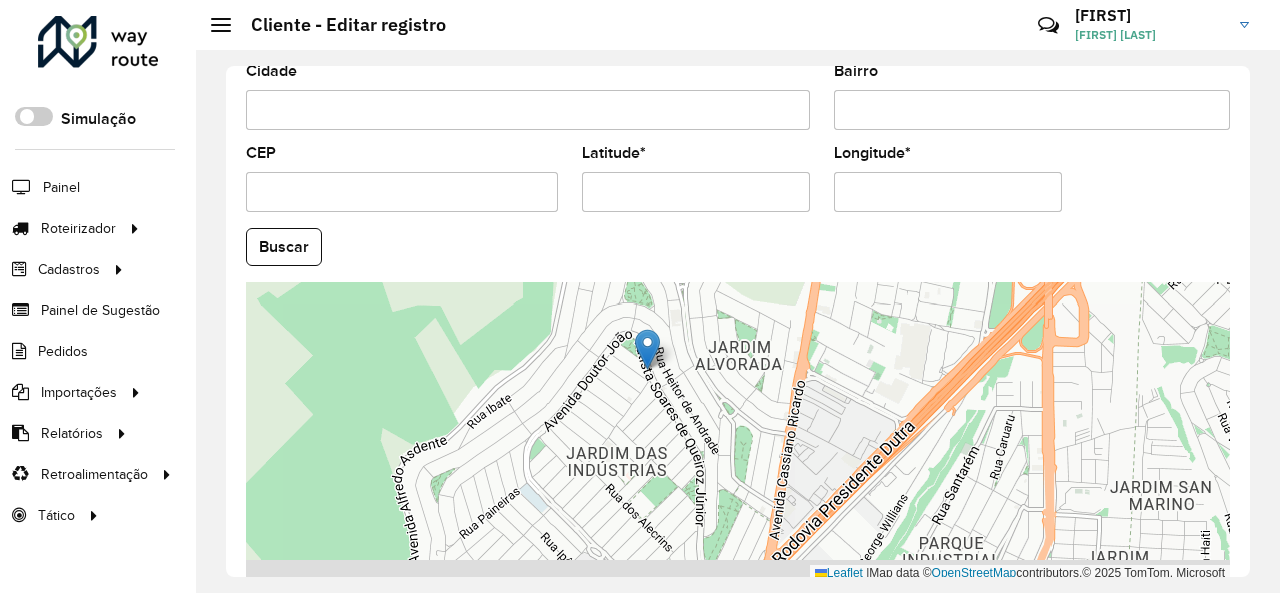 drag, startPoint x: 699, startPoint y: 426, endPoint x: 713, endPoint y: 386, distance: 42.379242 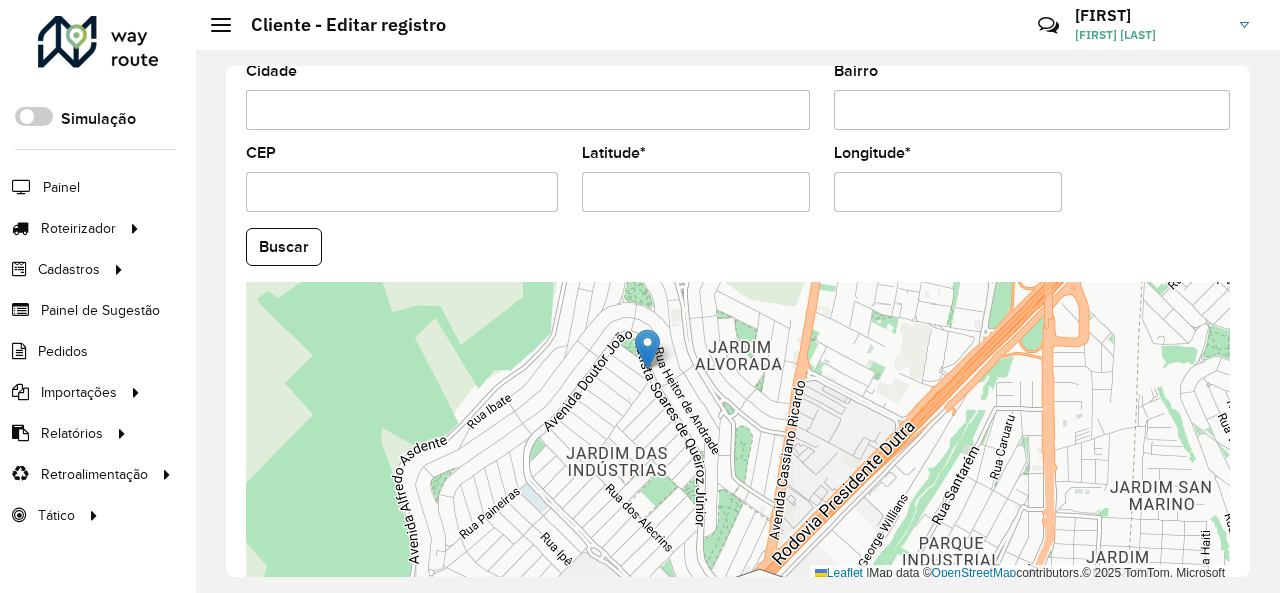 click on "Leaflet   |  Map data ©  OpenStreetMap  contributors,© 2025 TomTom, Microsoft" at bounding box center (738, 432) 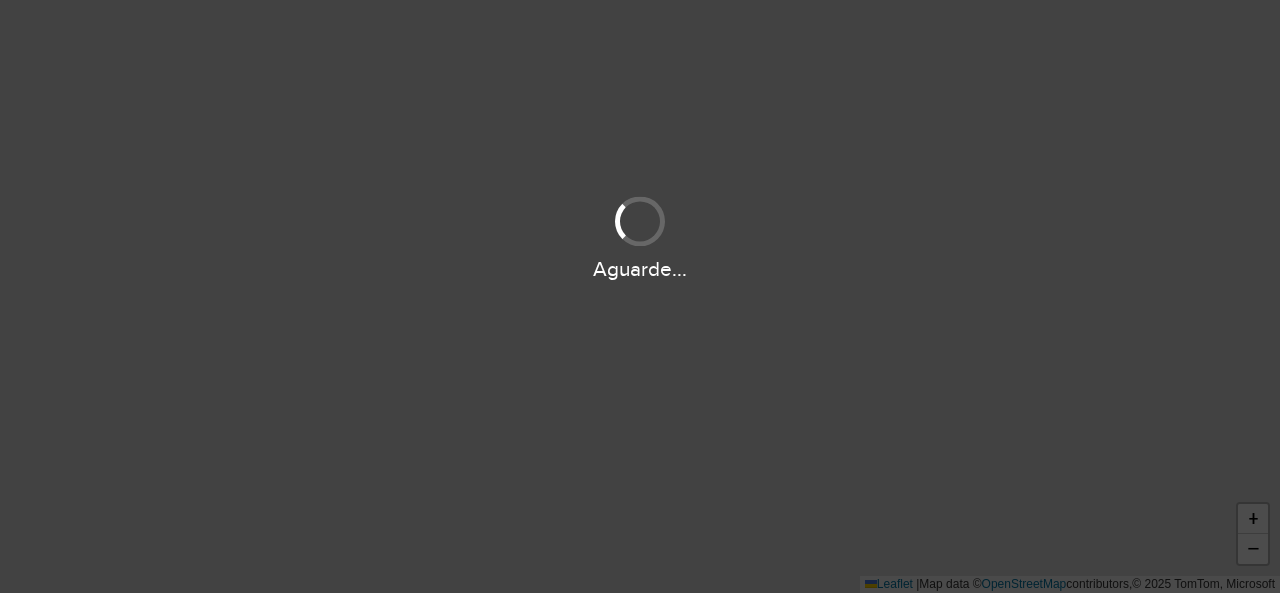 scroll, scrollTop: 0, scrollLeft: 0, axis: both 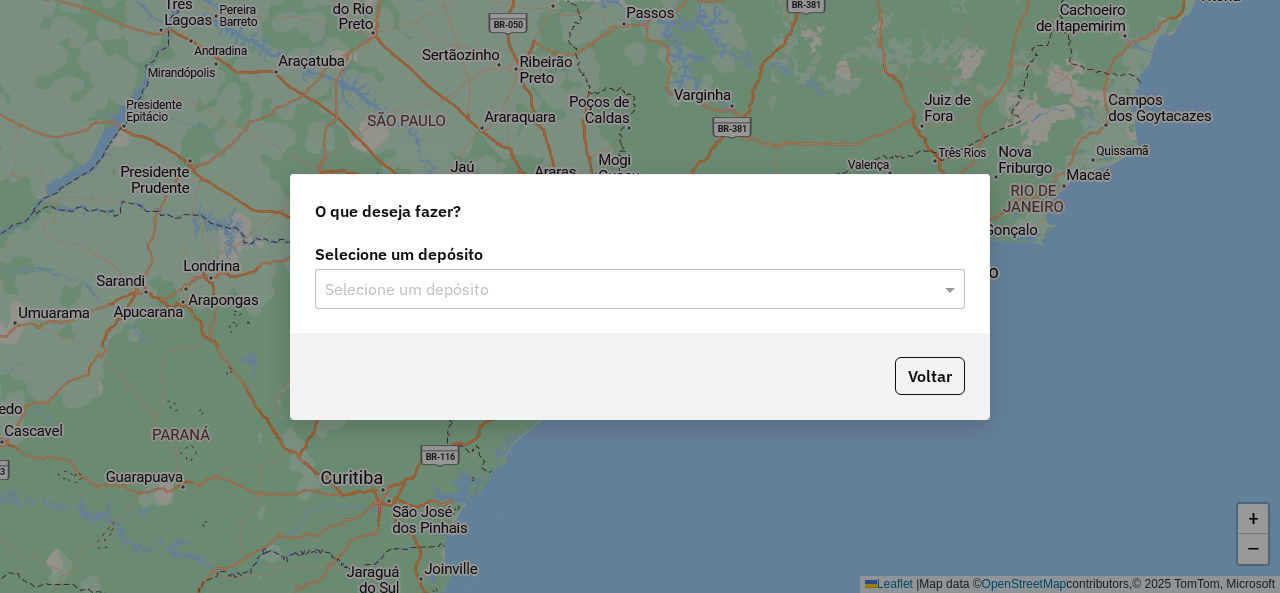 click on "Selecione um depósito" 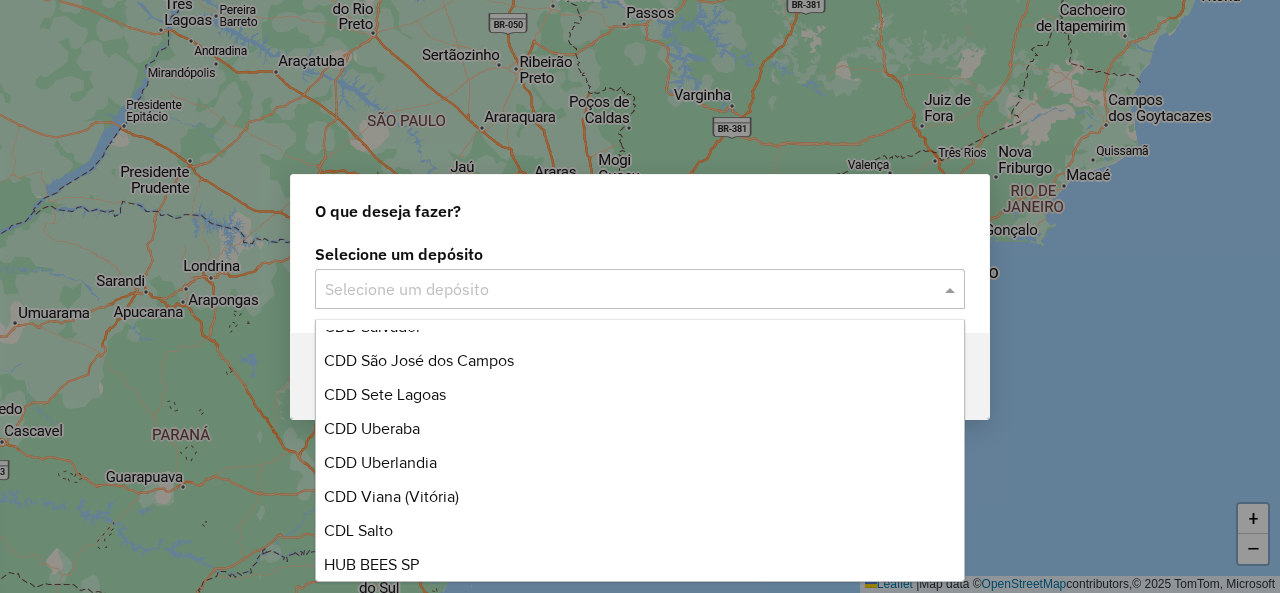 scroll, scrollTop: 1120, scrollLeft: 0, axis: vertical 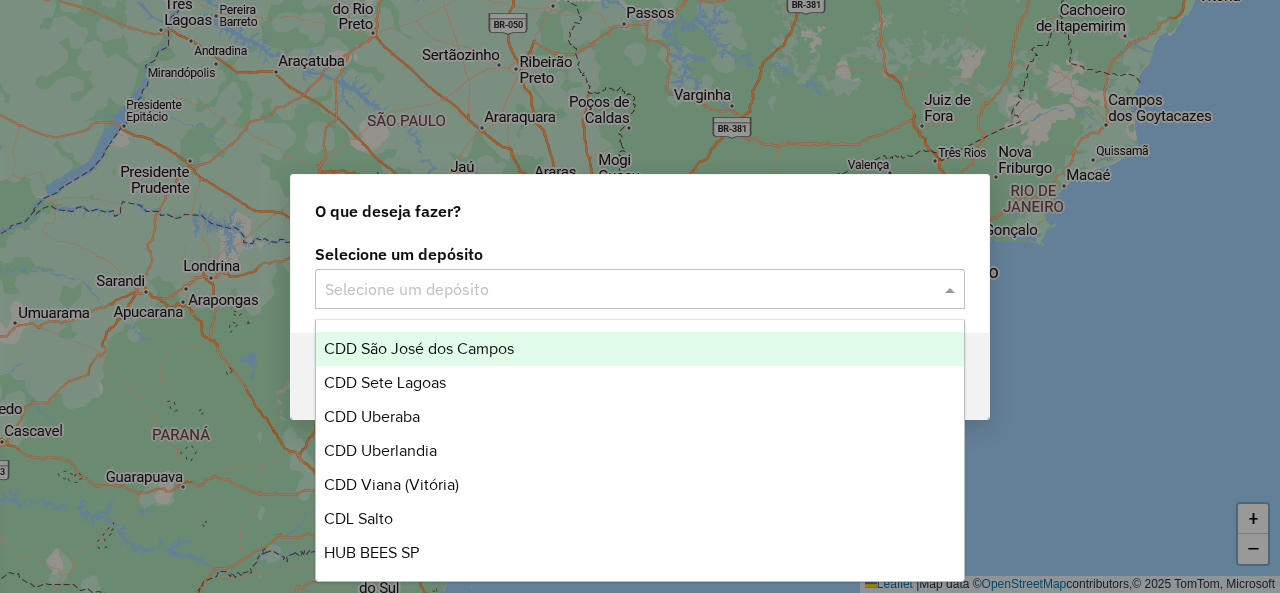 click on "CDD São José dos Campos" at bounding box center [639, 349] 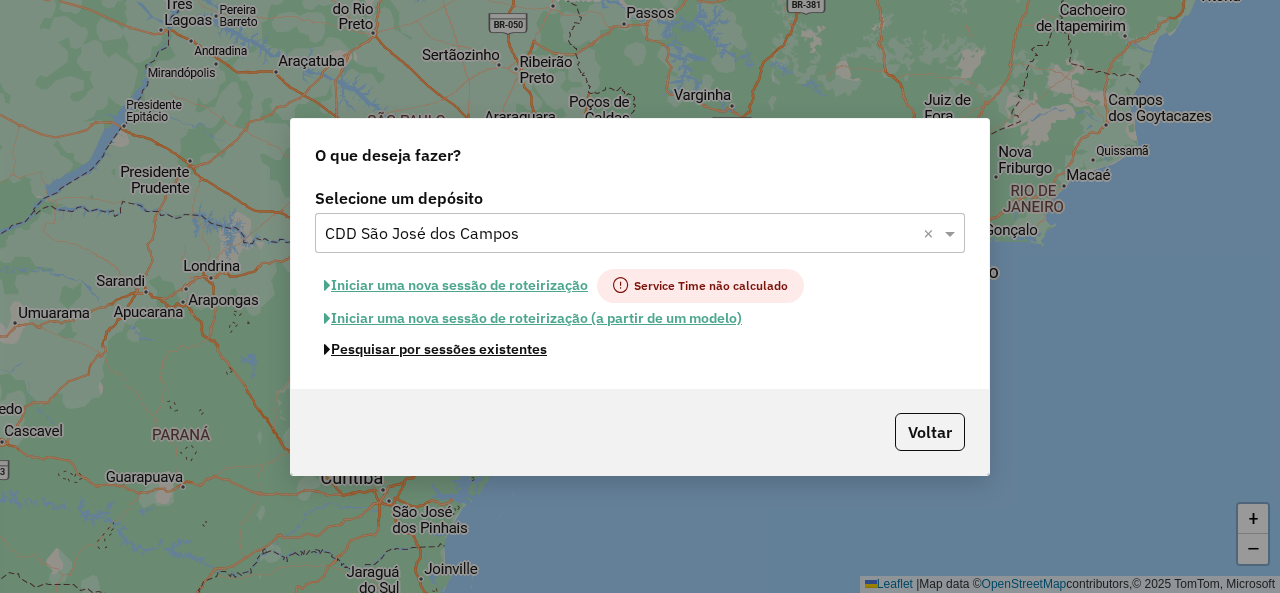 click on "Pesquisar por sessões existentes" 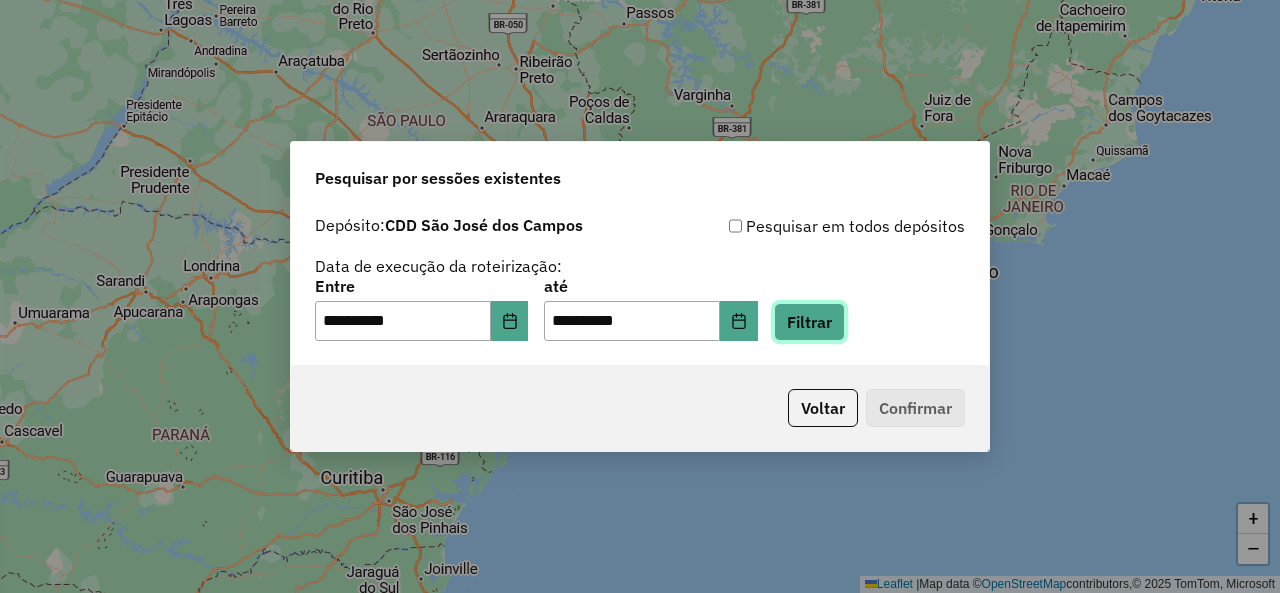 click on "Filtrar" 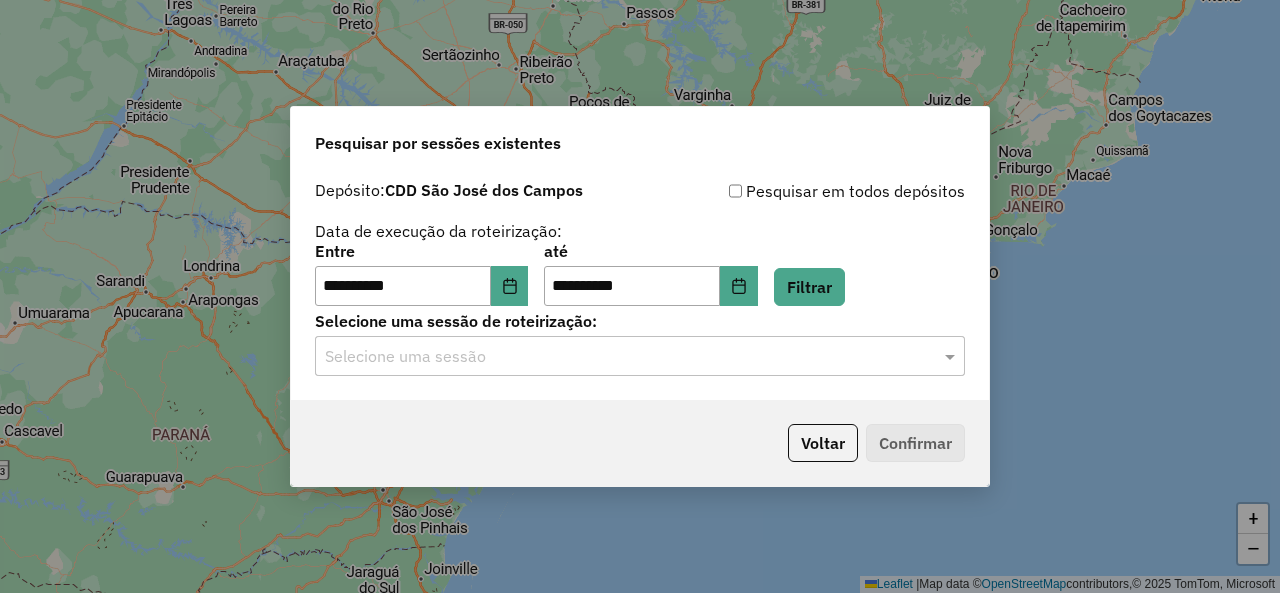 click 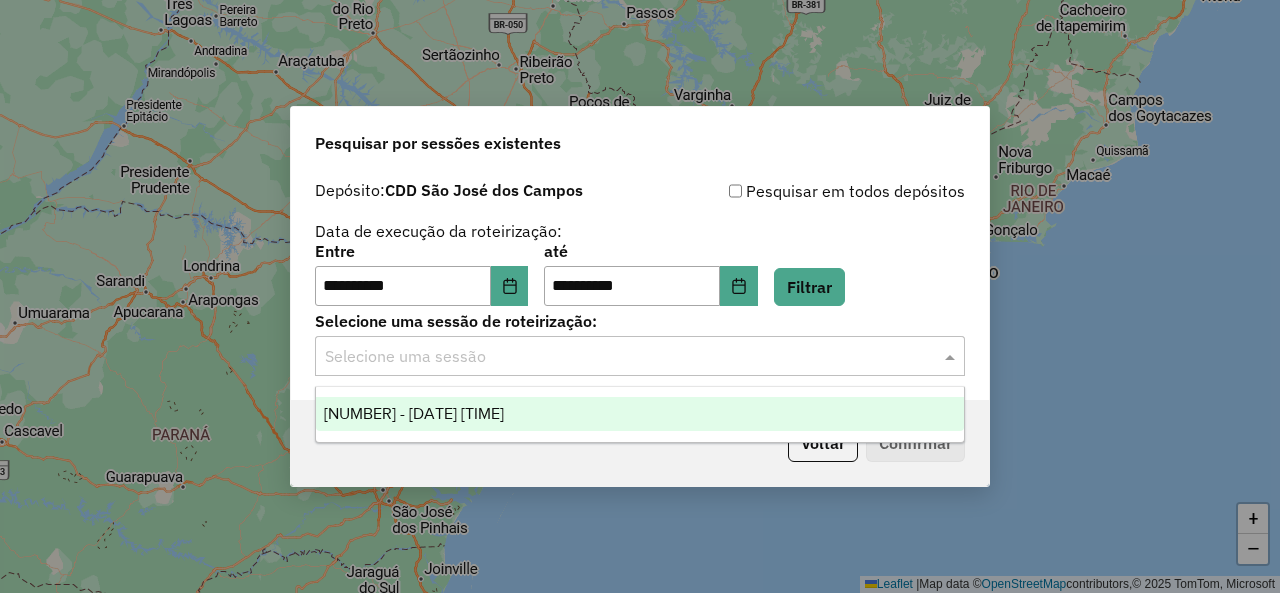 click on "[NUMBER] - [DATE] [TIME]" at bounding box center [414, 413] 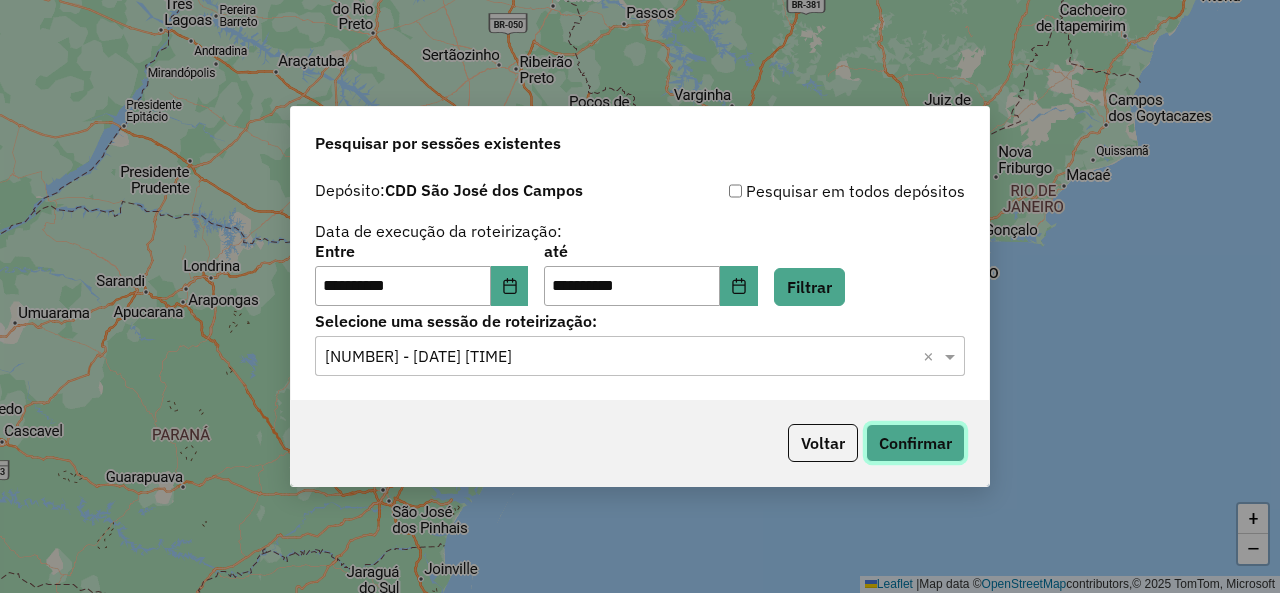 click on "Confirmar" 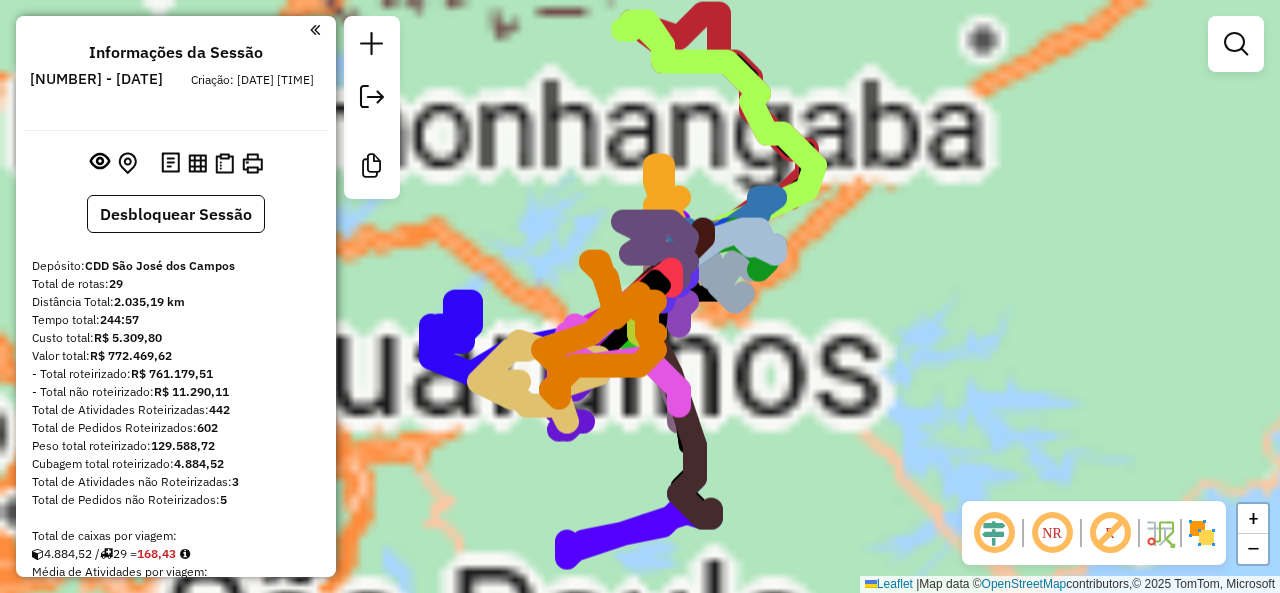scroll, scrollTop: 0, scrollLeft: 0, axis: both 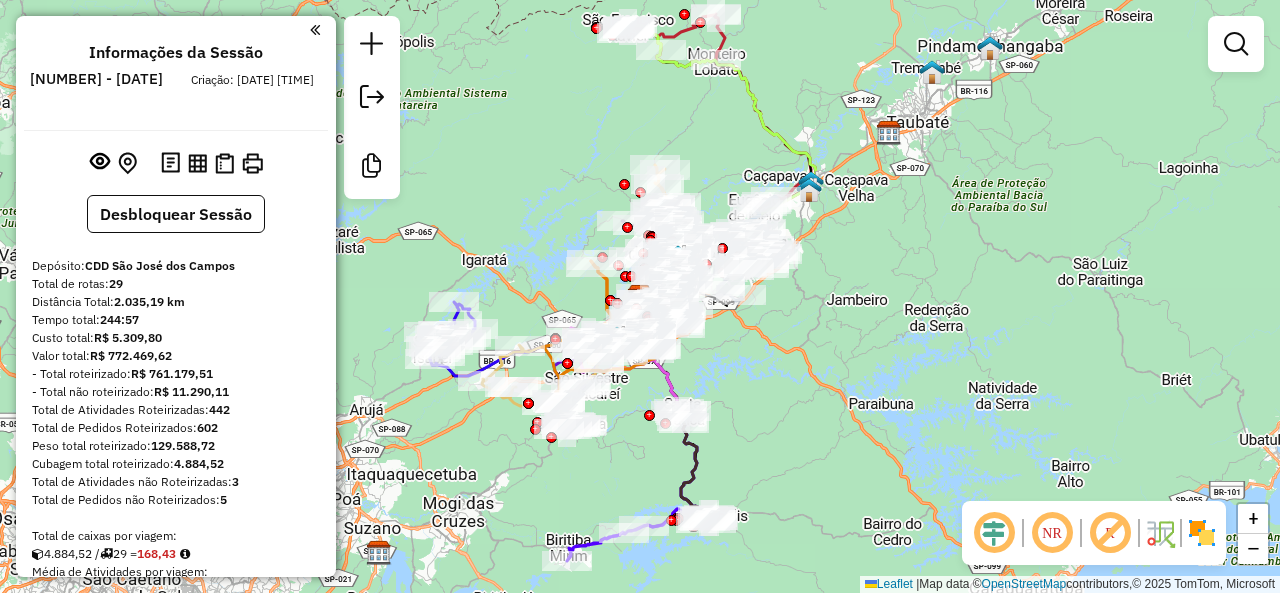 click 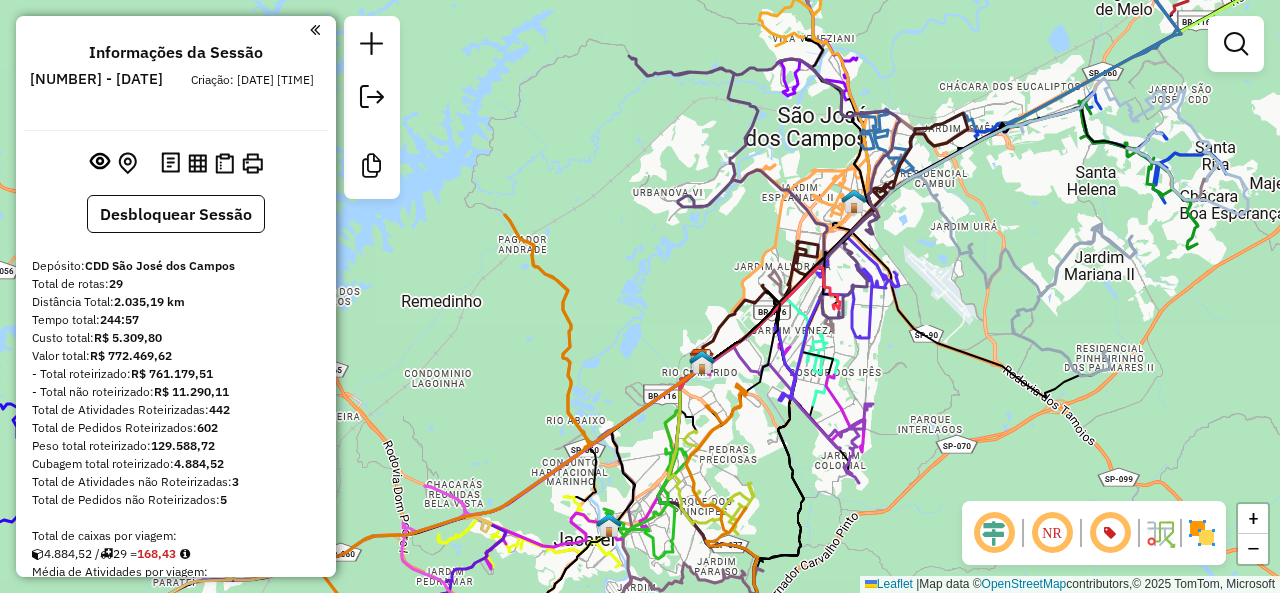 drag, startPoint x: 616, startPoint y: 309, endPoint x: 629, endPoint y: 311, distance: 13.152946 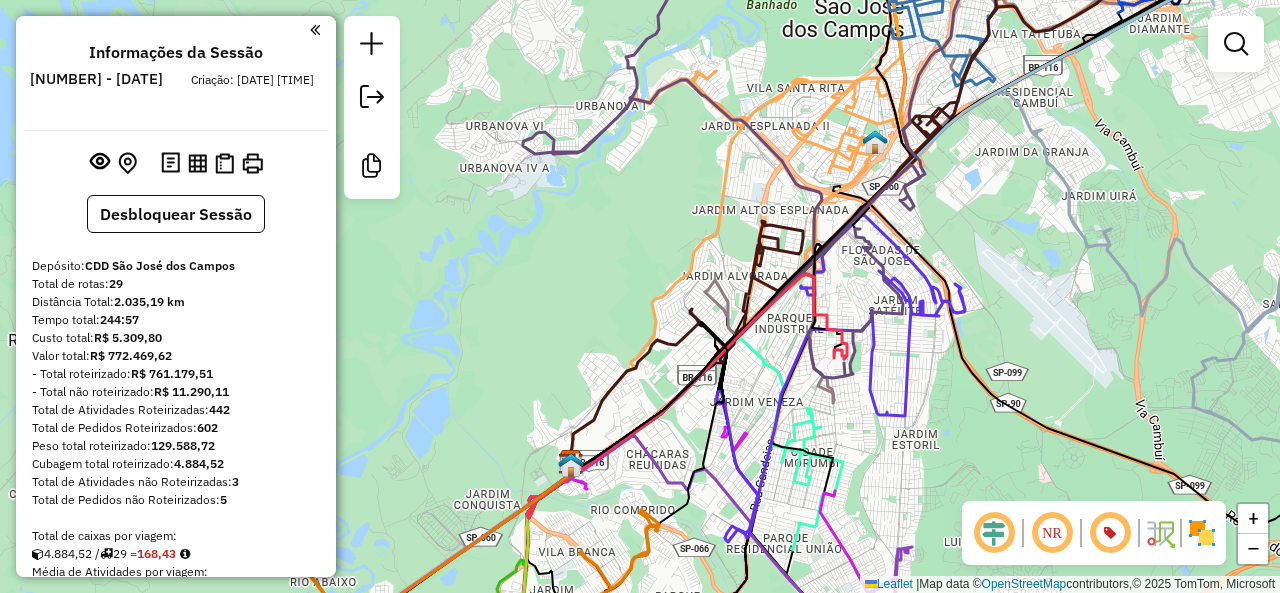 drag, startPoint x: 874, startPoint y: 286, endPoint x: 830, endPoint y: 312, distance: 51.10773 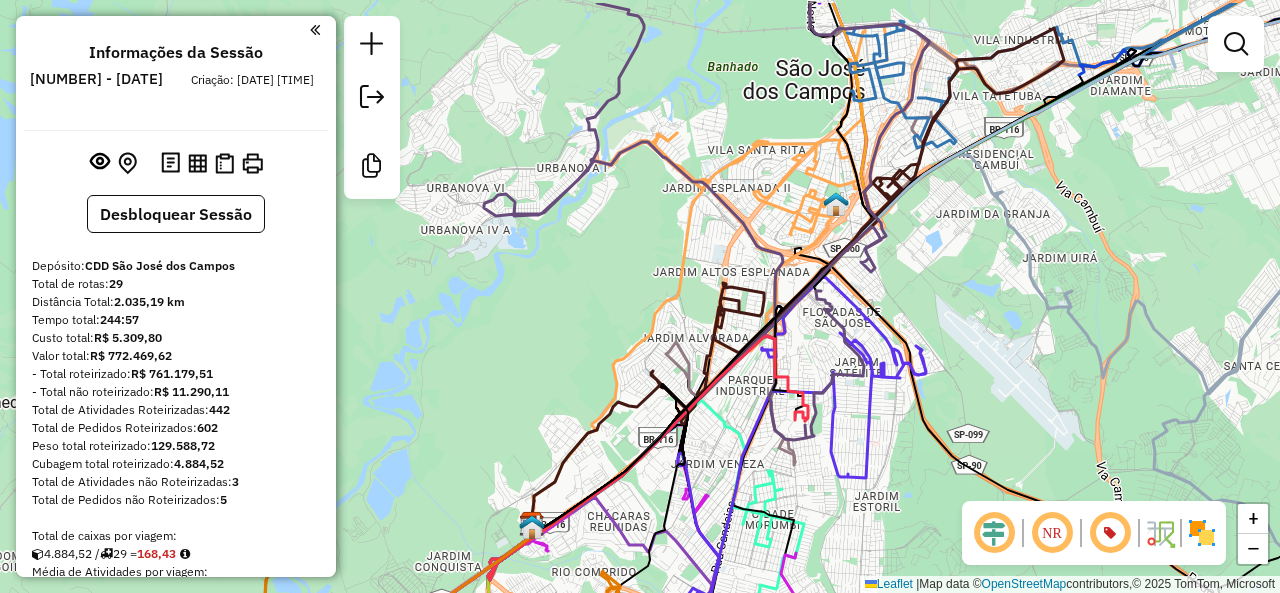 drag, startPoint x: 678, startPoint y: 211, endPoint x: 639, endPoint y: 273, distance: 73.24616 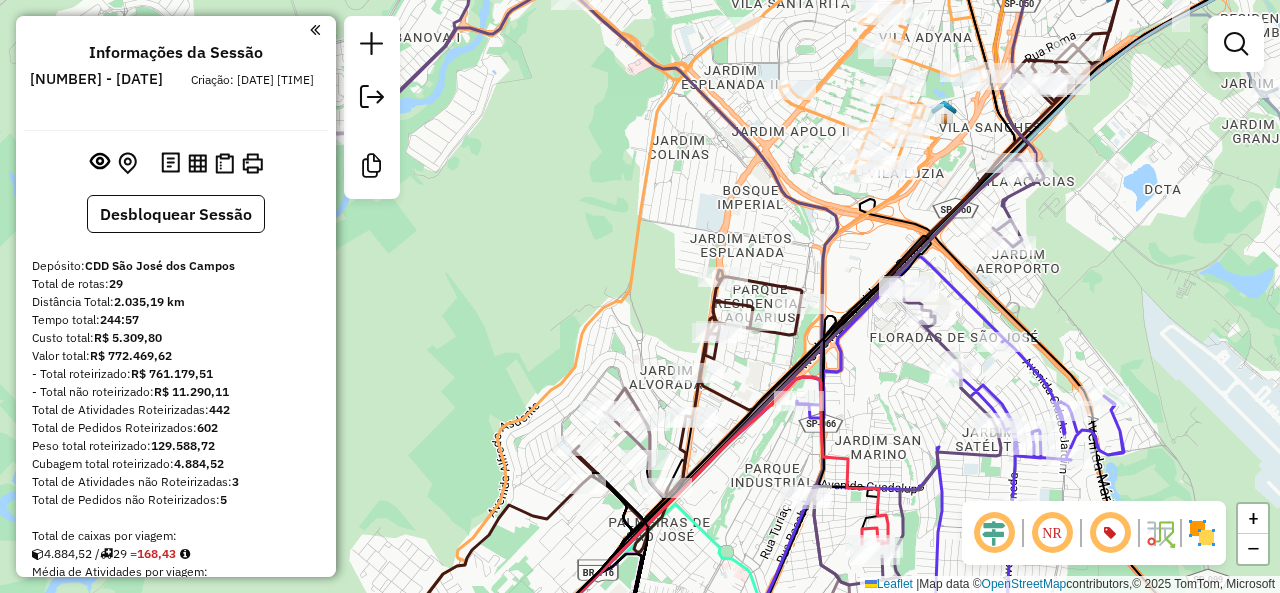drag, startPoint x: 616, startPoint y: 345, endPoint x: 634, endPoint y: 317, distance: 33.286633 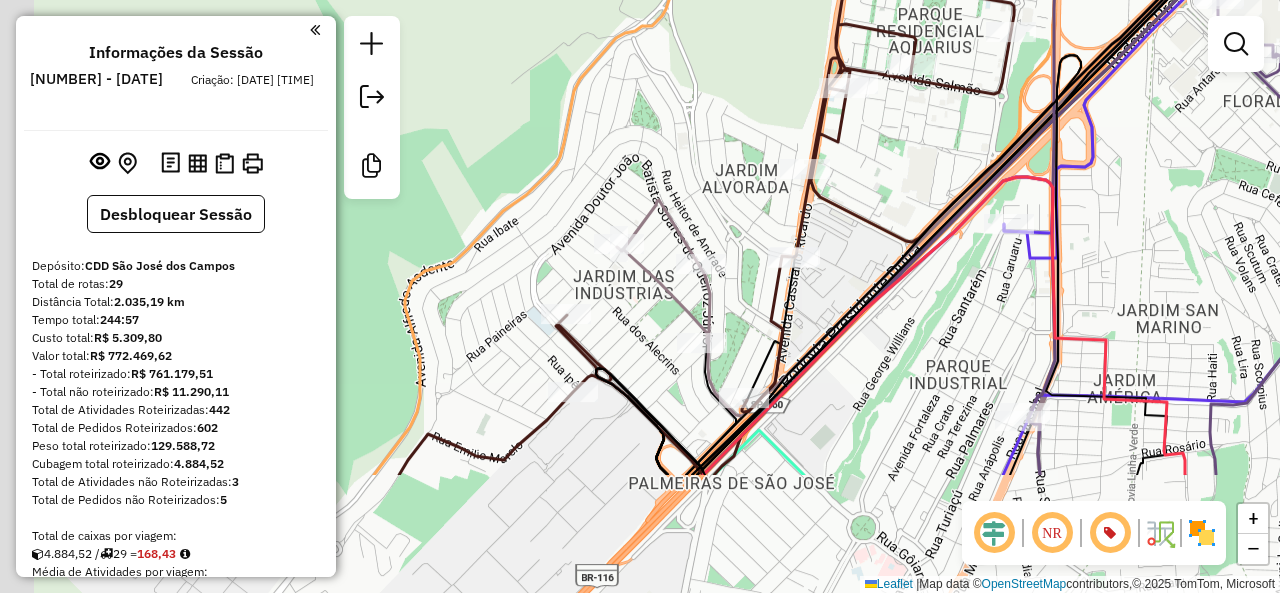 drag, startPoint x: 638, startPoint y: 355, endPoint x: 688, endPoint y: 151, distance: 210.03809 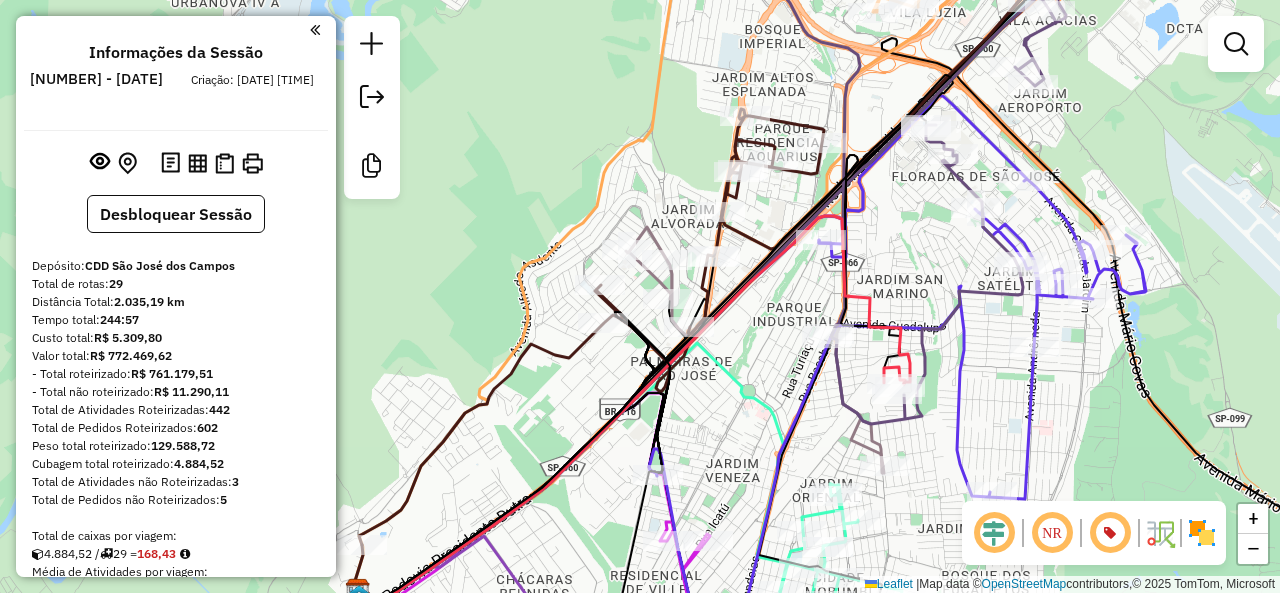 drag, startPoint x: 590, startPoint y: 356, endPoint x: 567, endPoint y: 405, distance: 54.129475 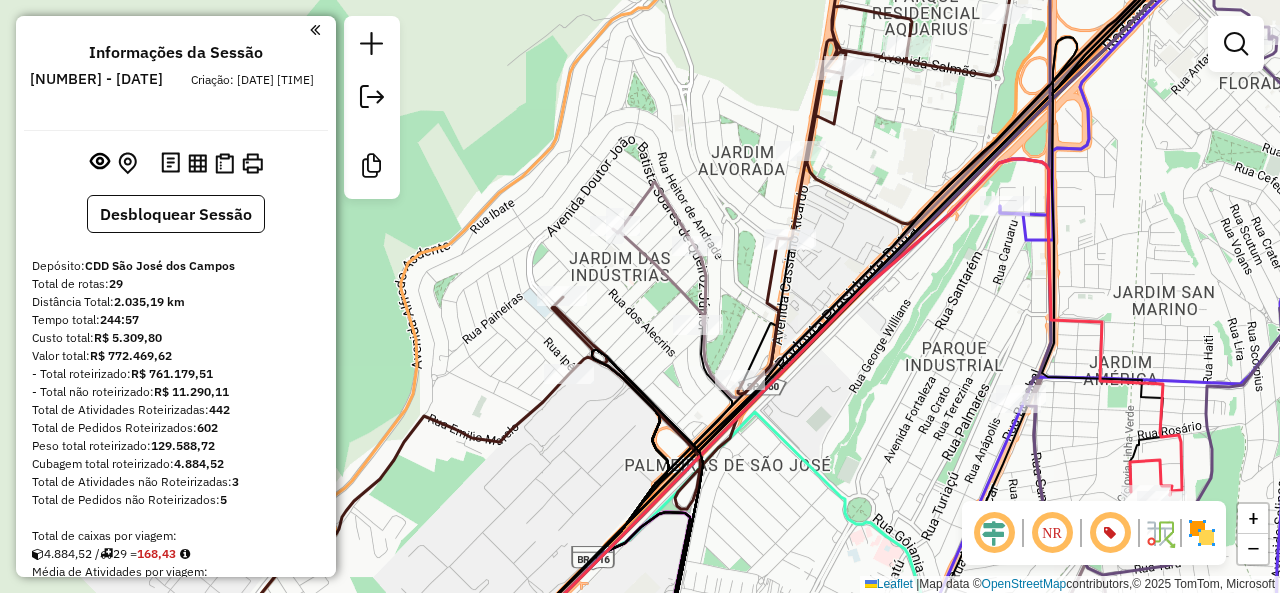 drag, startPoint x: 608, startPoint y: 293, endPoint x: 610, endPoint y: 336, distance: 43.046486 